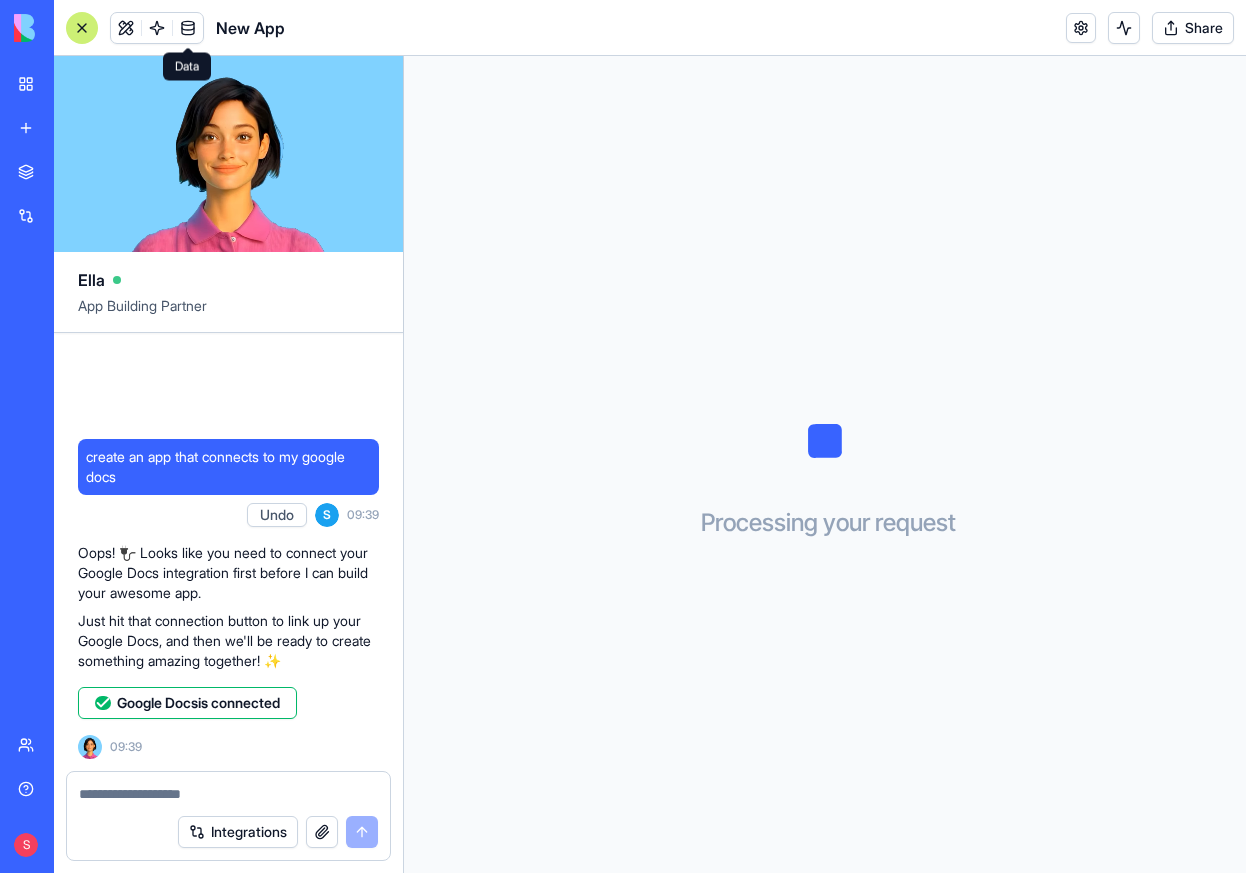 scroll, scrollTop: 0, scrollLeft: 0, axis: both 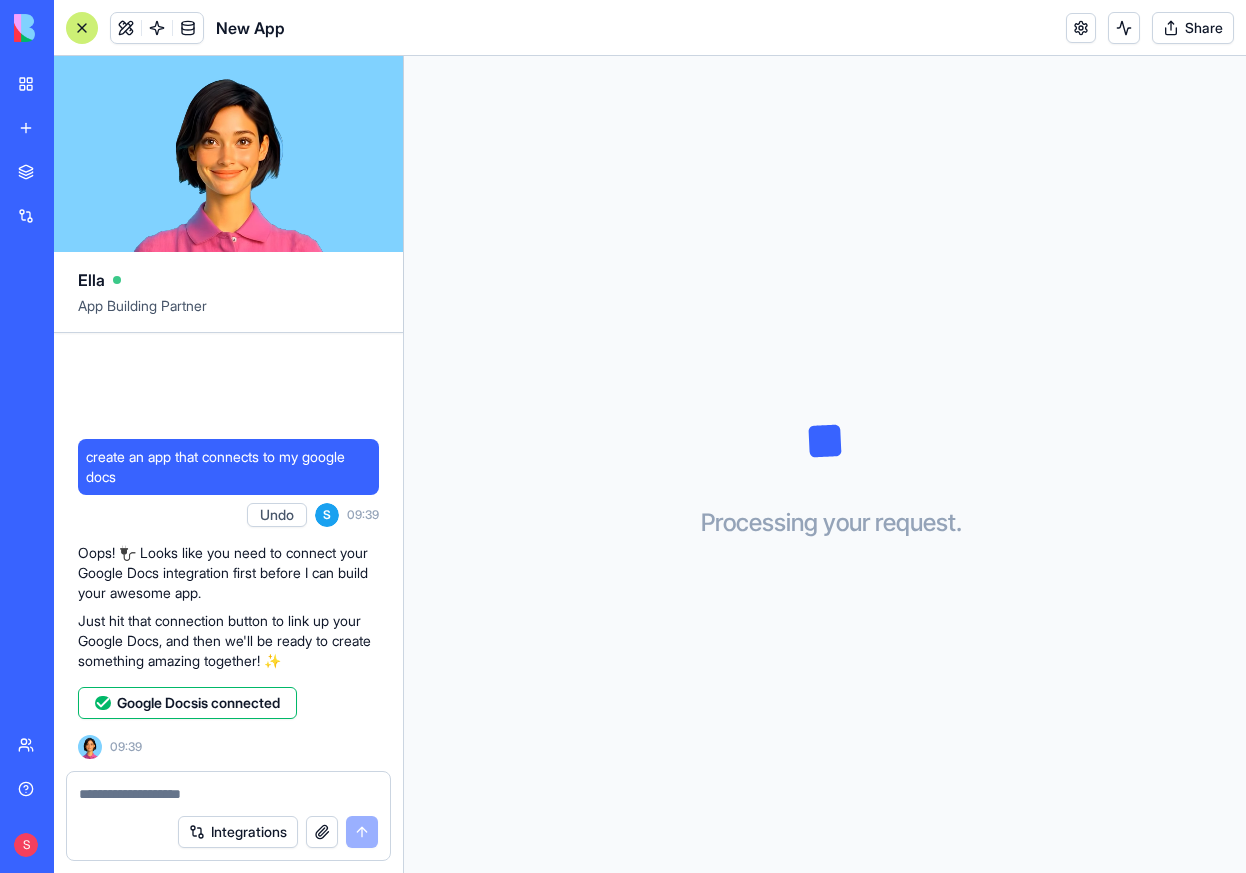 click on "New app" at bounding box center (46, 128) 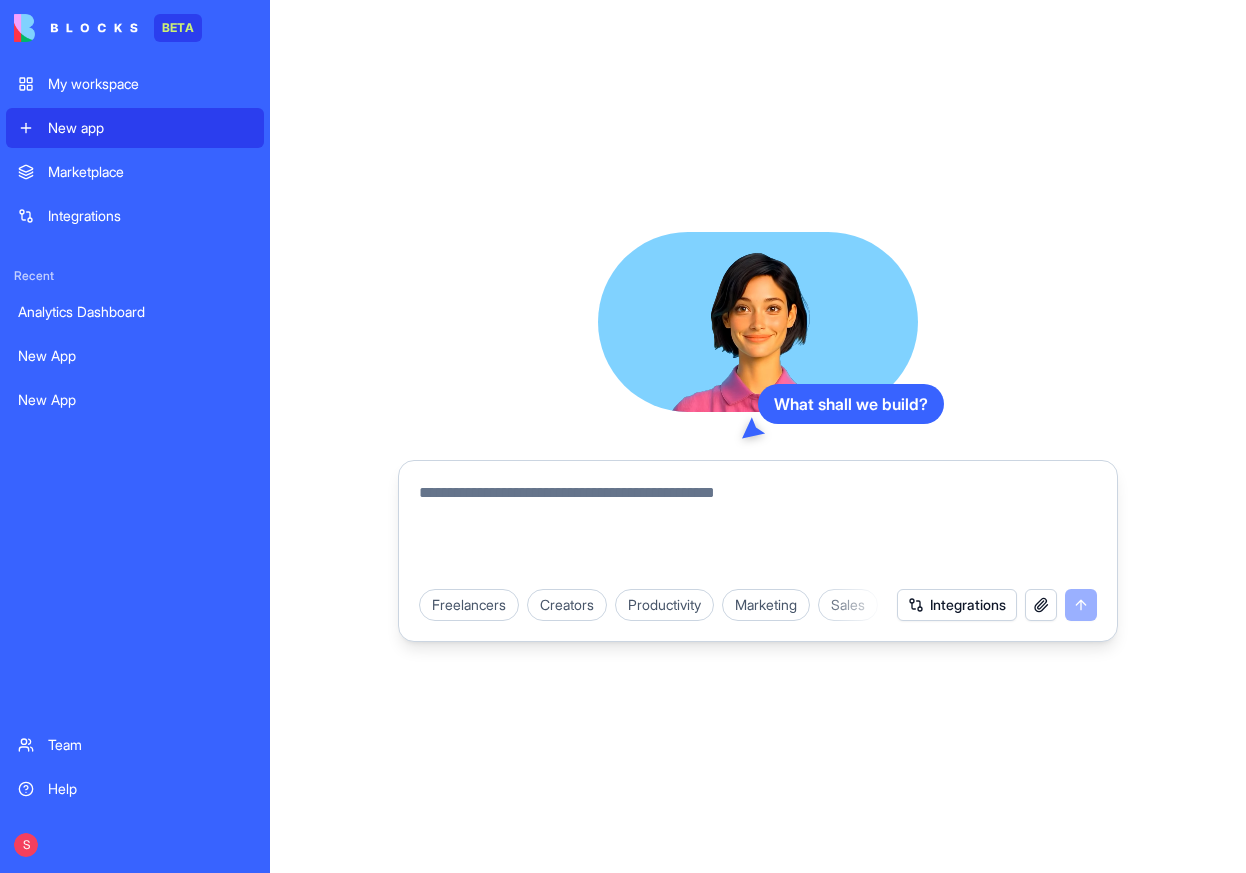 click on "Marketplace Integrations Recent Analytics Dashboard New App New App" at bounding box center [135, 436] 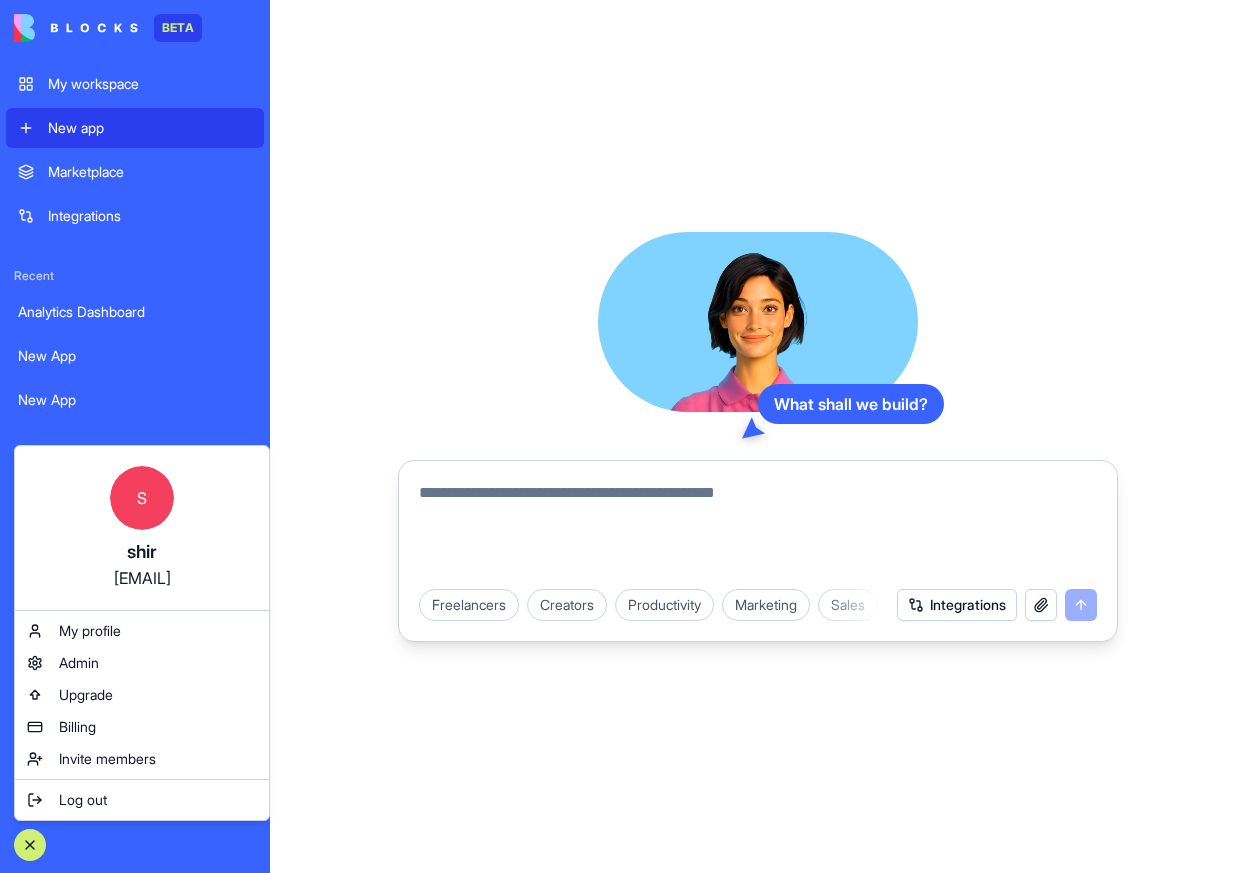 click on "BETA My workspace New app Marketplace Integrations Recent Analytics Dashboard New App New App Team Help What shall we build? Freelancers Creators Productivity Marketing Sales HR & Recruiting Design & Creative Vertical CRMs Personal & Lifestyle Integrations Command Palette Search for a command to run...
S shir shir@blocks.diy My profile Admin Upgrade Billing Invite members Log out" at bounding box center (623, 436) 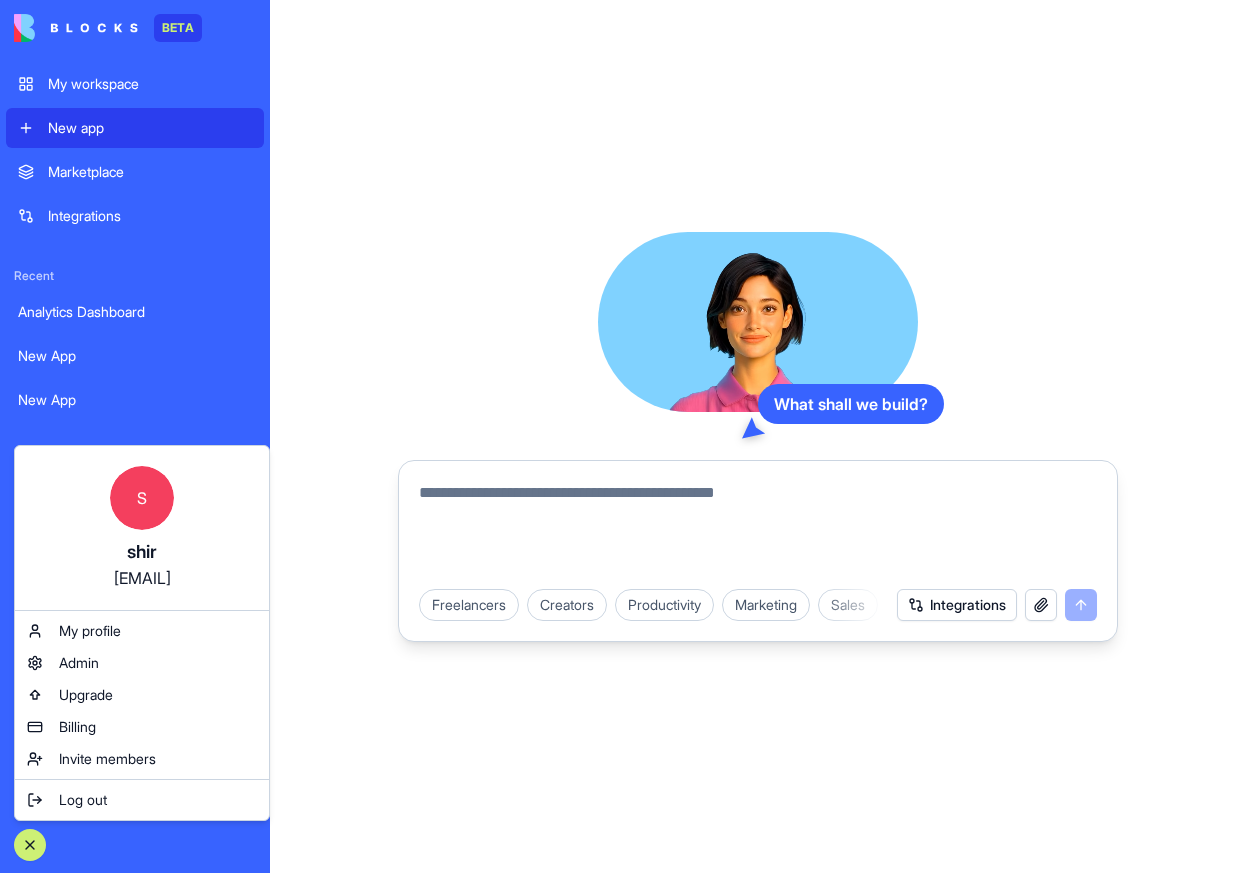click on "BETA My workspace New app Marketplace Integrations Recent Analytics Dashboard New App New App Team Help What shall we build? Freelancers Creators Productivity Marketing Sales HR & Recruiting Design & Creative Vertical CRMs Personal & Lifestyle Integrations Command Palette Search for a command to run...
S shir shir@blocks.diy My profile Admin Upgrade Billing Invite members Log out" at bounding box center (623, 436) 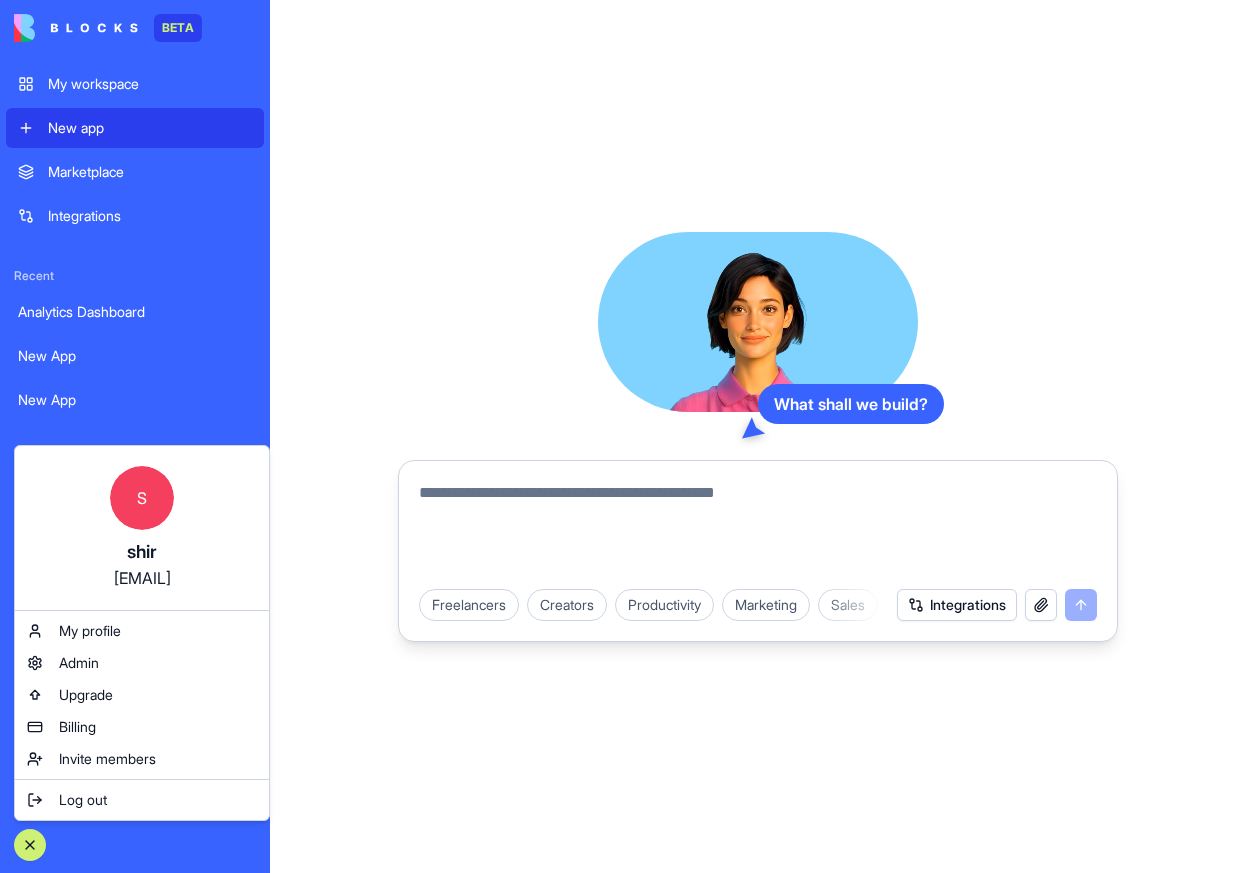 click on "BETA My workspace New app Marketplace Integrations Recent Analytics Dashboard New App New App Team Help What shall we build? Freelancers Creators Productivity Marketing Sales HR & Recruiting Design & Creative Vertical CRMs Personal & Lifestyle Integrations Command Palette Search for a command to run...
S shir shir@blocks.diy My profile Admin Upgrade Billing Invite members Log out" at bounding box center [623, 436] 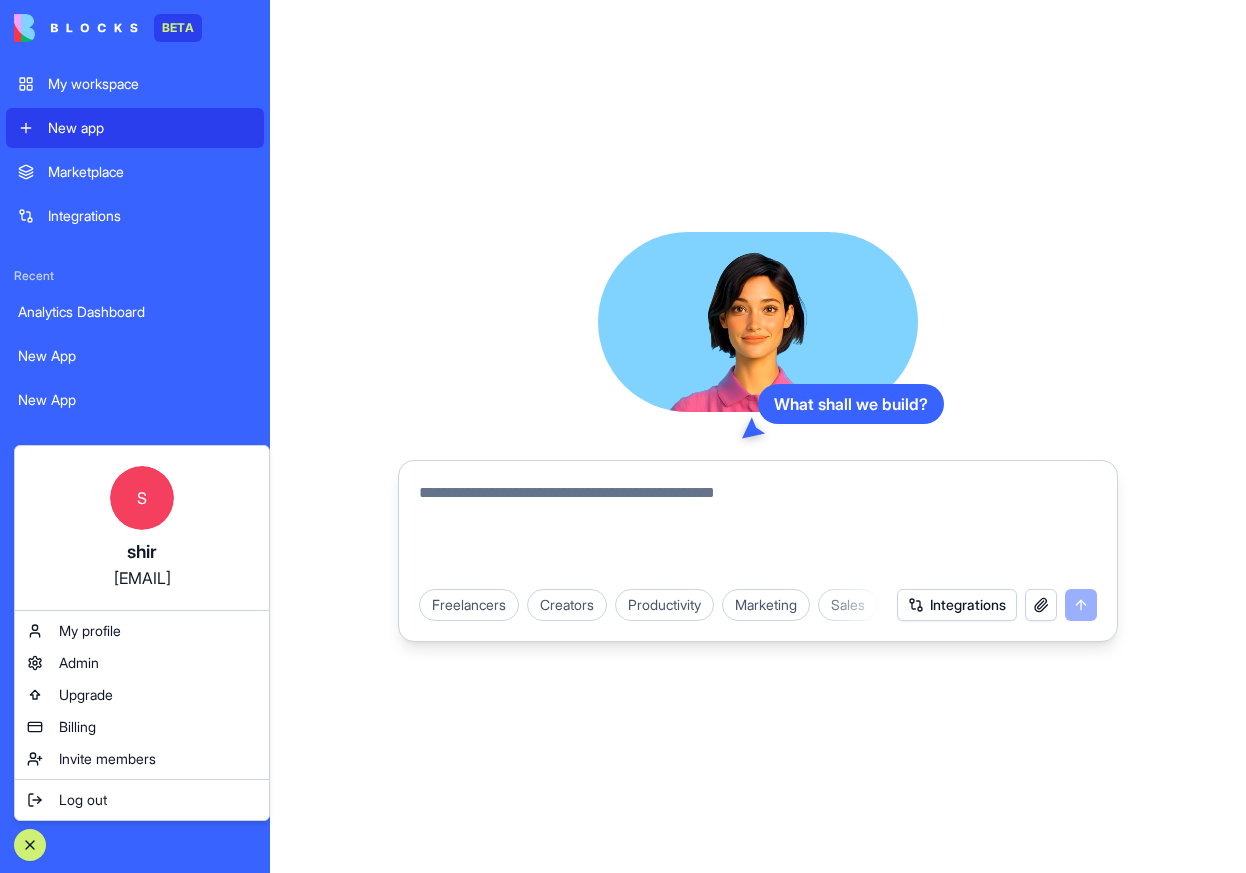 click on "BETA My workspace New app Marketplace Integrations Recent Analytics Dashboard New App New App Team Help What shall we build? Freelancers Creators Productivity Marketing Sales HR & Recruiting Design & Creative Vertical CRMs Personal & Lifestyle Integrations Command Palette Search for a command to run...
S shir shir@blocks.diy My profile Admin Upgrade Billing Invite members Log out" at bounding box center (623, 436) 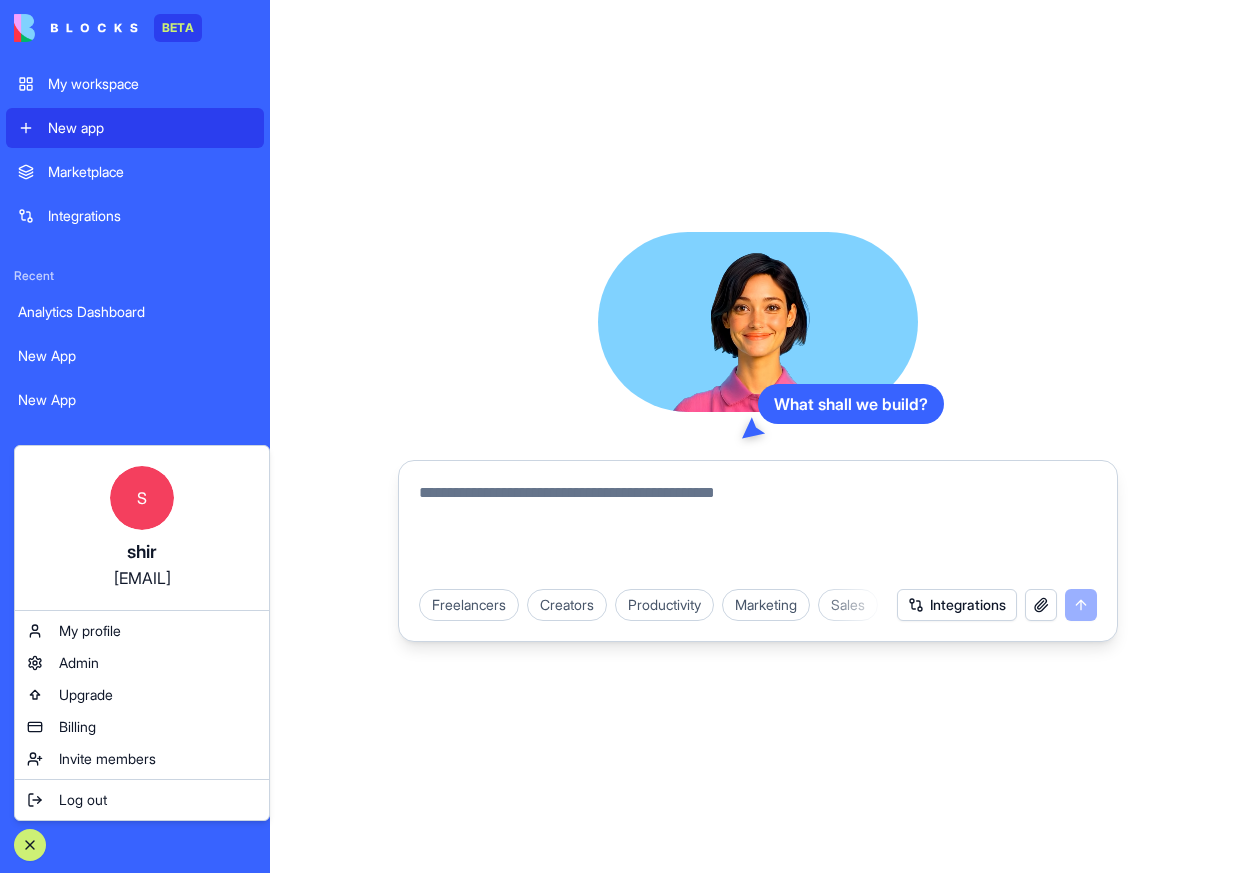 click on "BETA My workspace New app Marketplace Integrations Recent Analytics Dashboard New App New App Team Help What shall we build? Freelancers Creators Productivity Marketing Sales HR & Recruiting Design & Creative Vertical CRMs Personal & Lifestyle Integrations Command Palette Search for a command to run...
S shir shir@blocks.diy My profile Admin Upgrade Billing Invite members Log out" at bounding box center [623, 436] 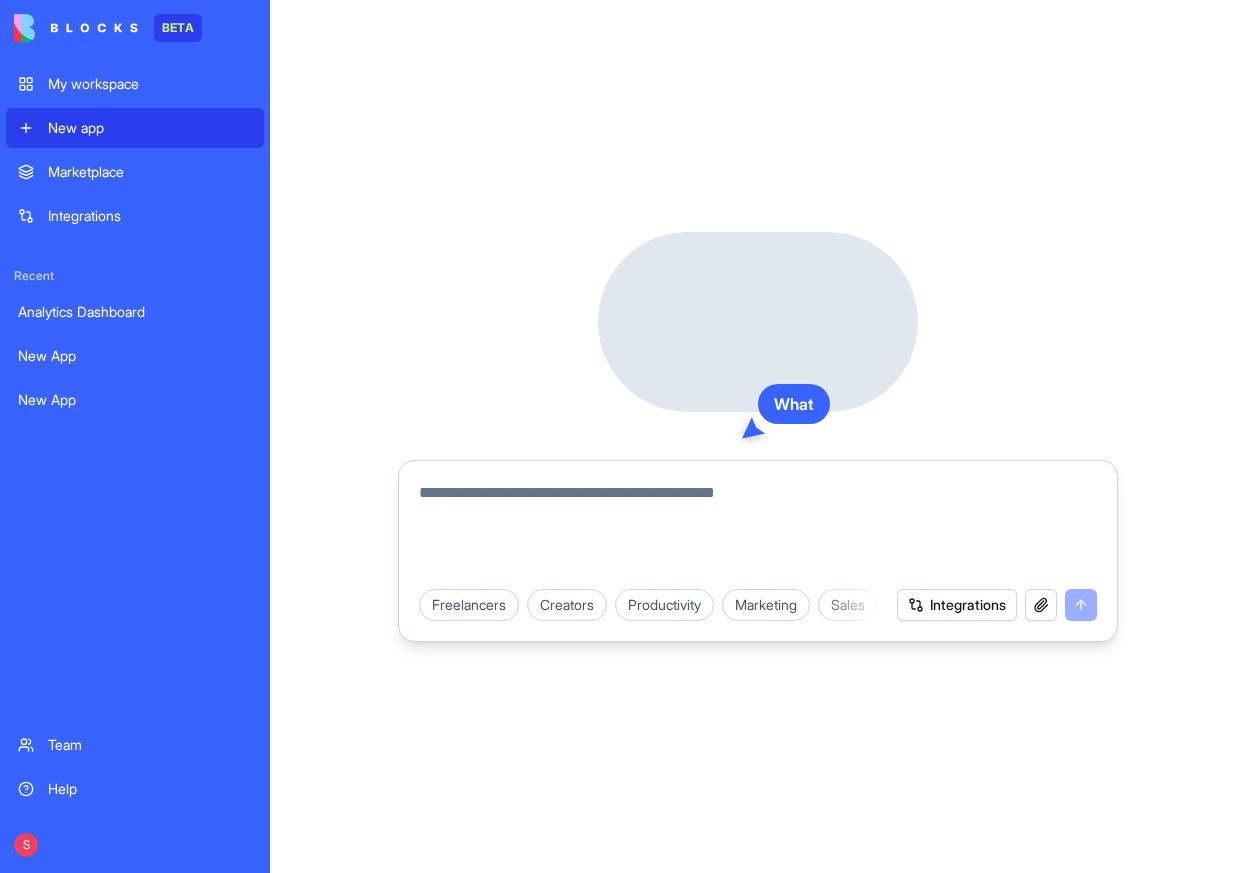 scroll, scrollTop: 0, scrollLeft: 0, axis: both 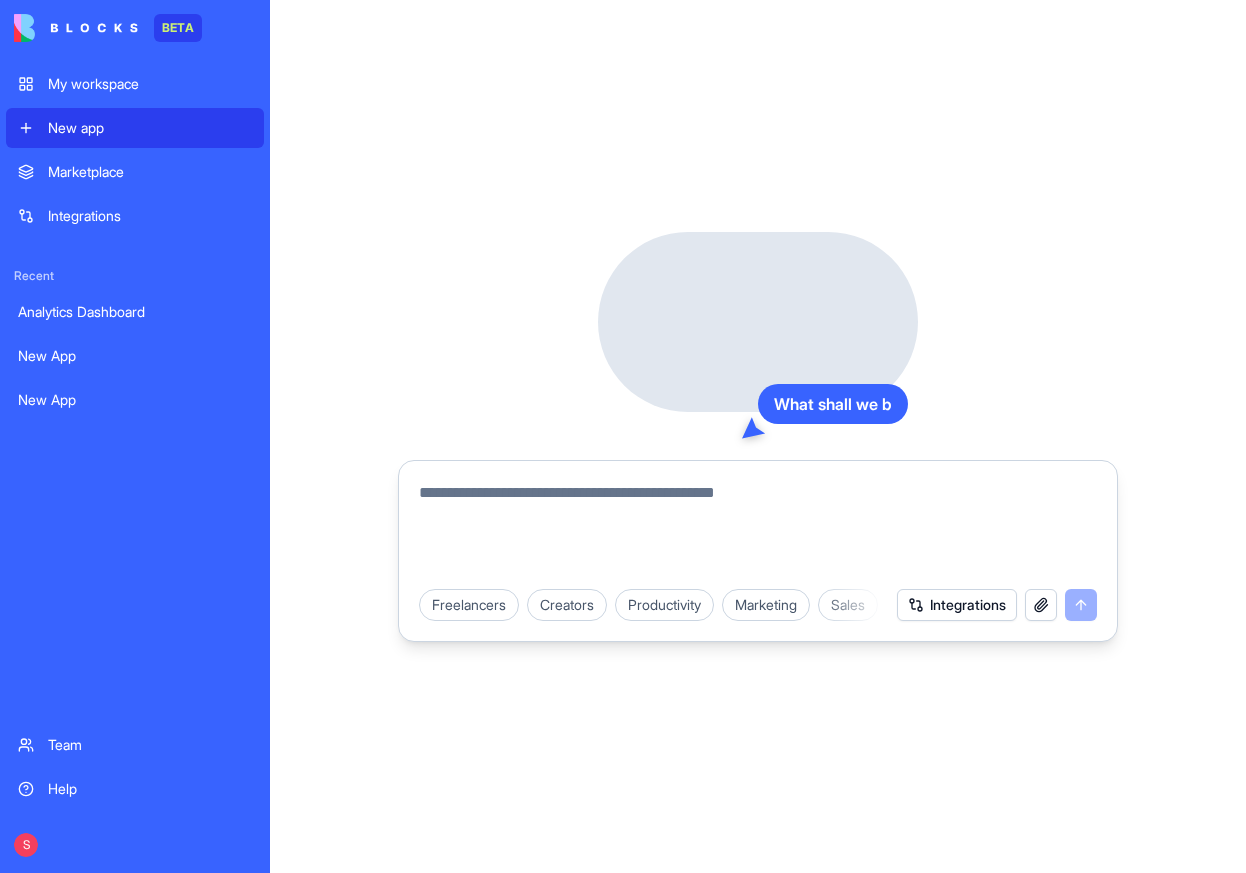 click on "S" at bounding box center (26, 845) 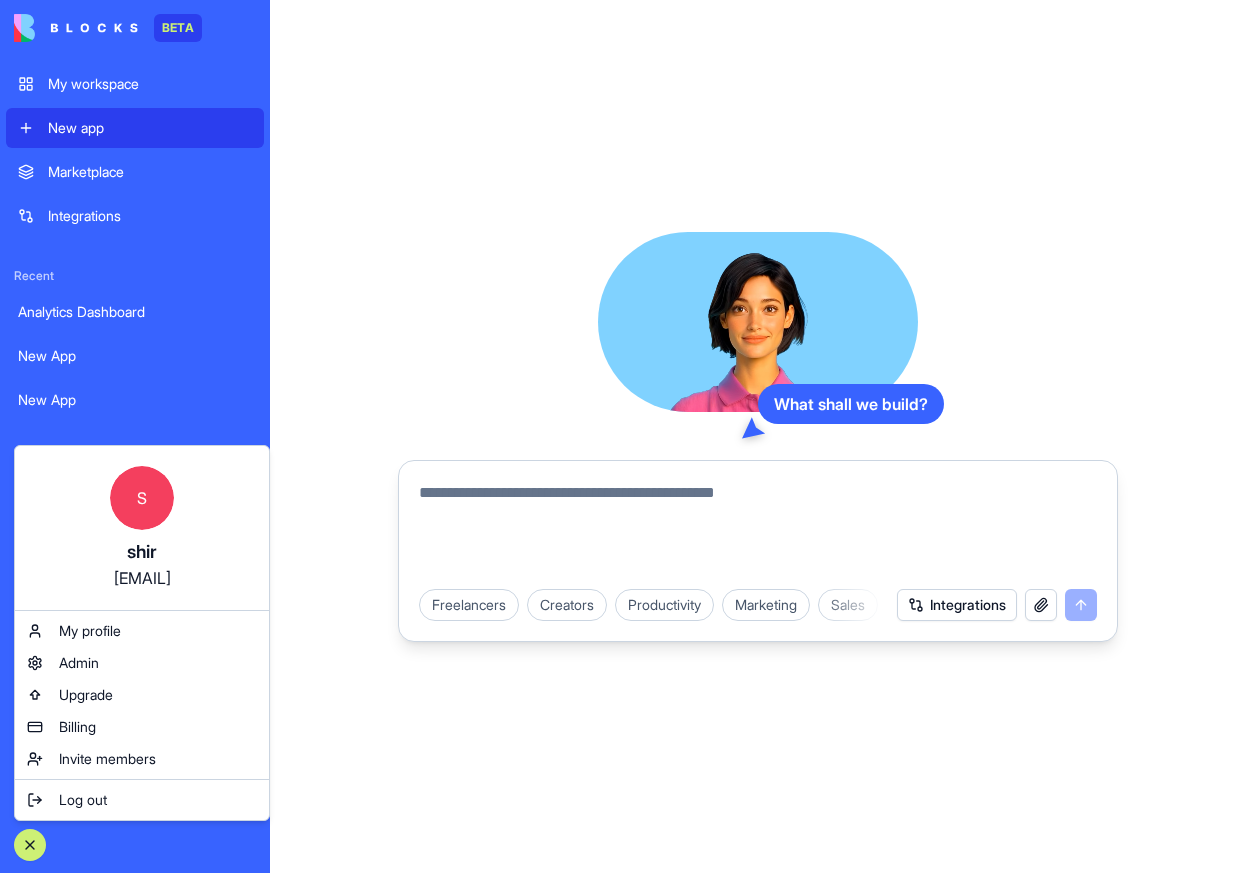 click on "BETA My workspace New app Marketplace Integrations Recent Analytics Dashboard New App New App Team Help What shall we build? Freelancers Creators Productivity Marketing Sales HR & Recruiting Design & Creative Vertical CRMs Personal & Lifestyle Integrations Command Palette Search for a command to run...
S shir shir@blocks.diy My profile Admin Upgrade Billing Invite members Log out" at bounding box center (623, 436) 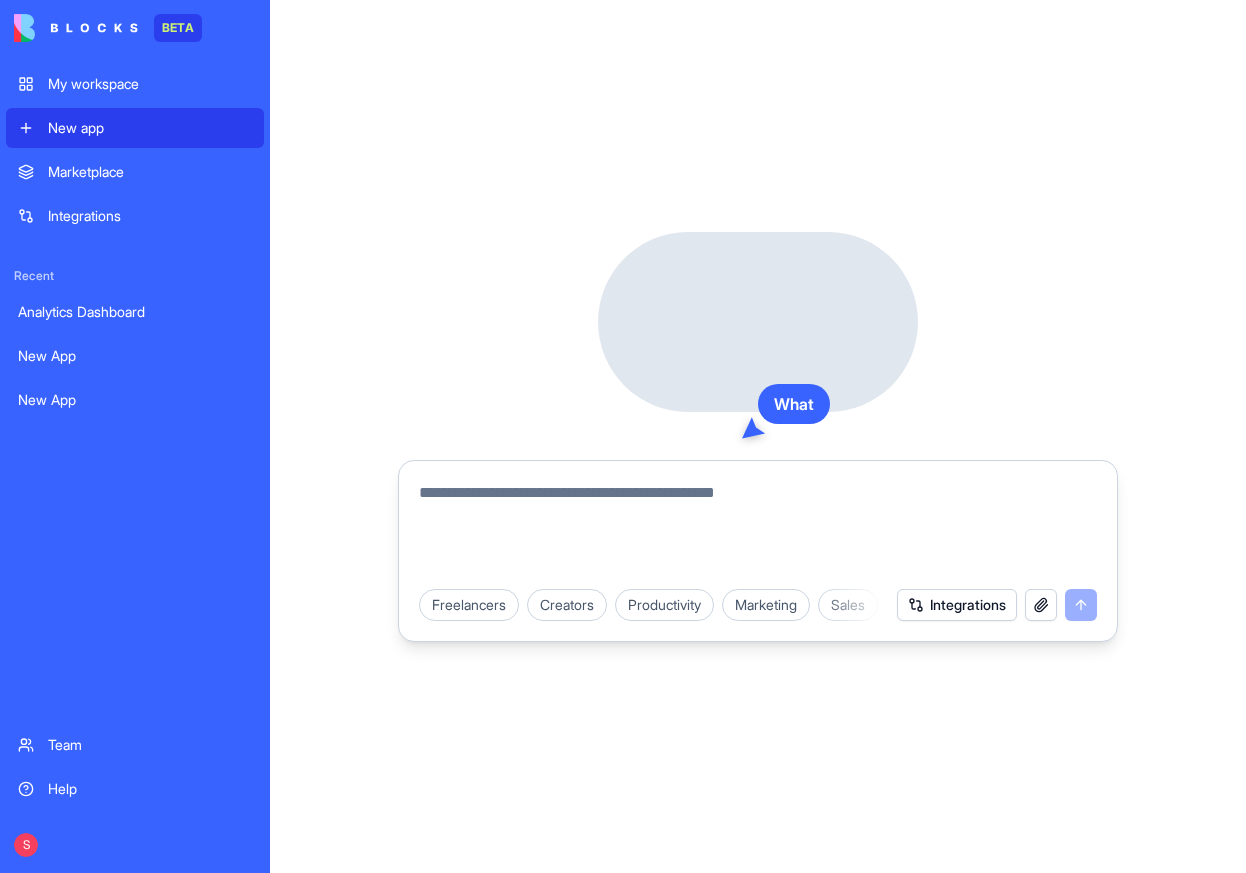 scroll, scrollTop: 0, scrollLeft: 0, axis: both 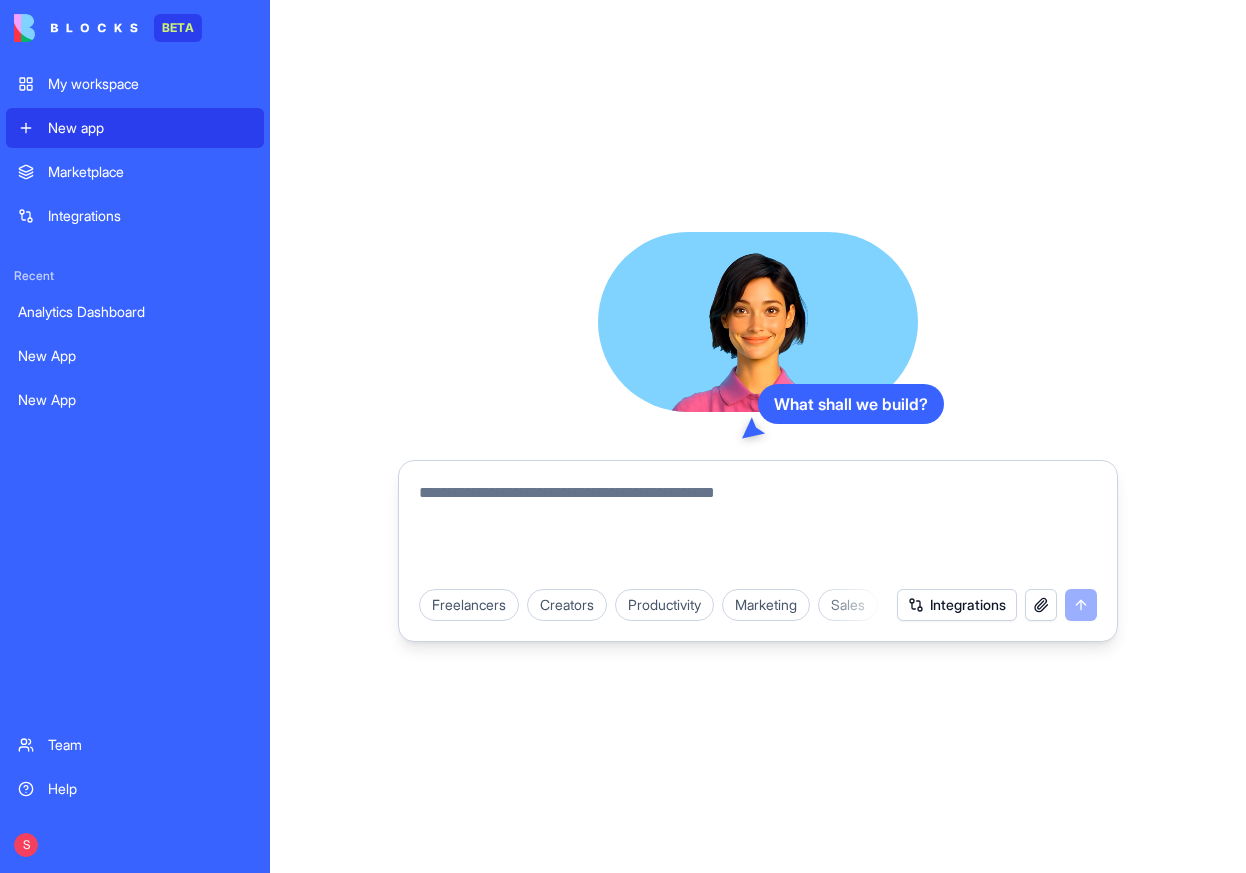click at bounding box center (758, 529) 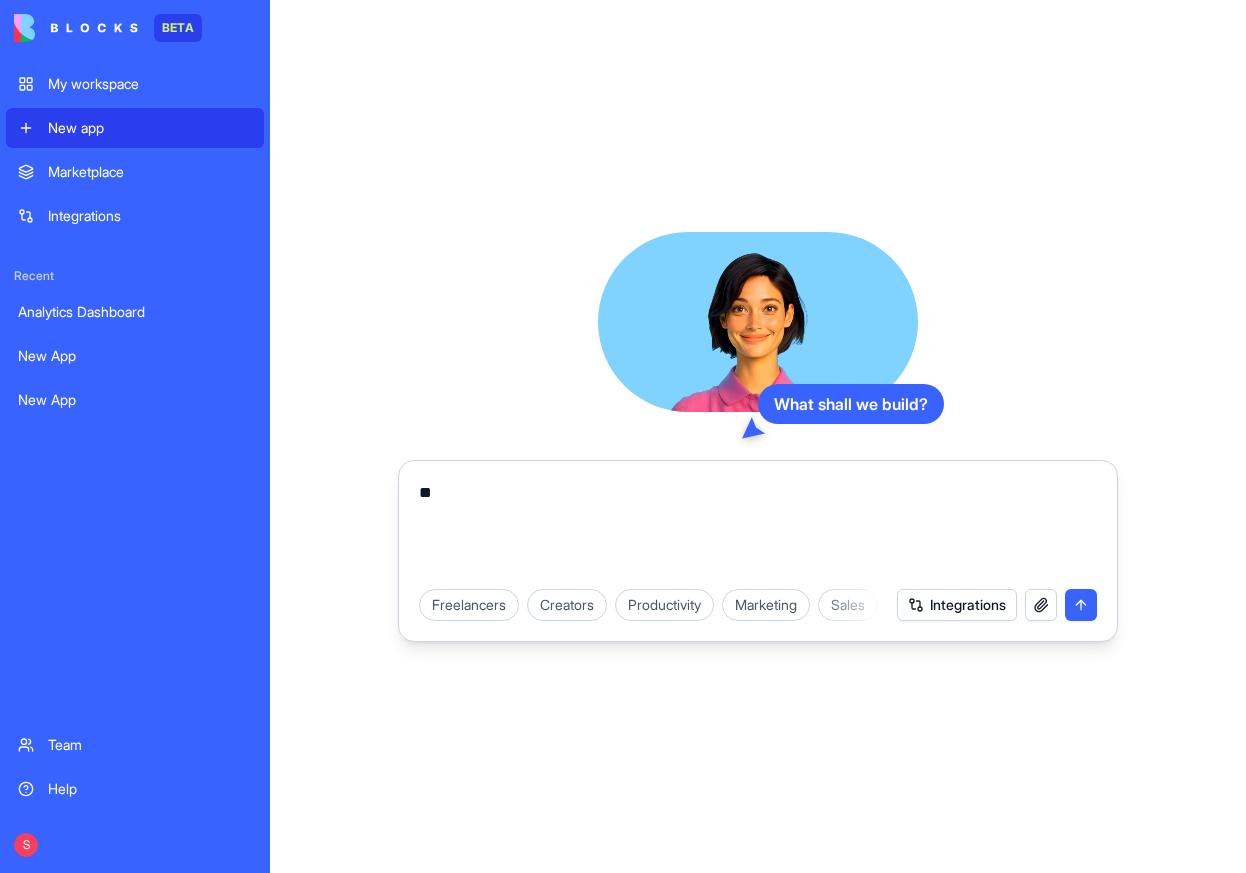 type on "*" 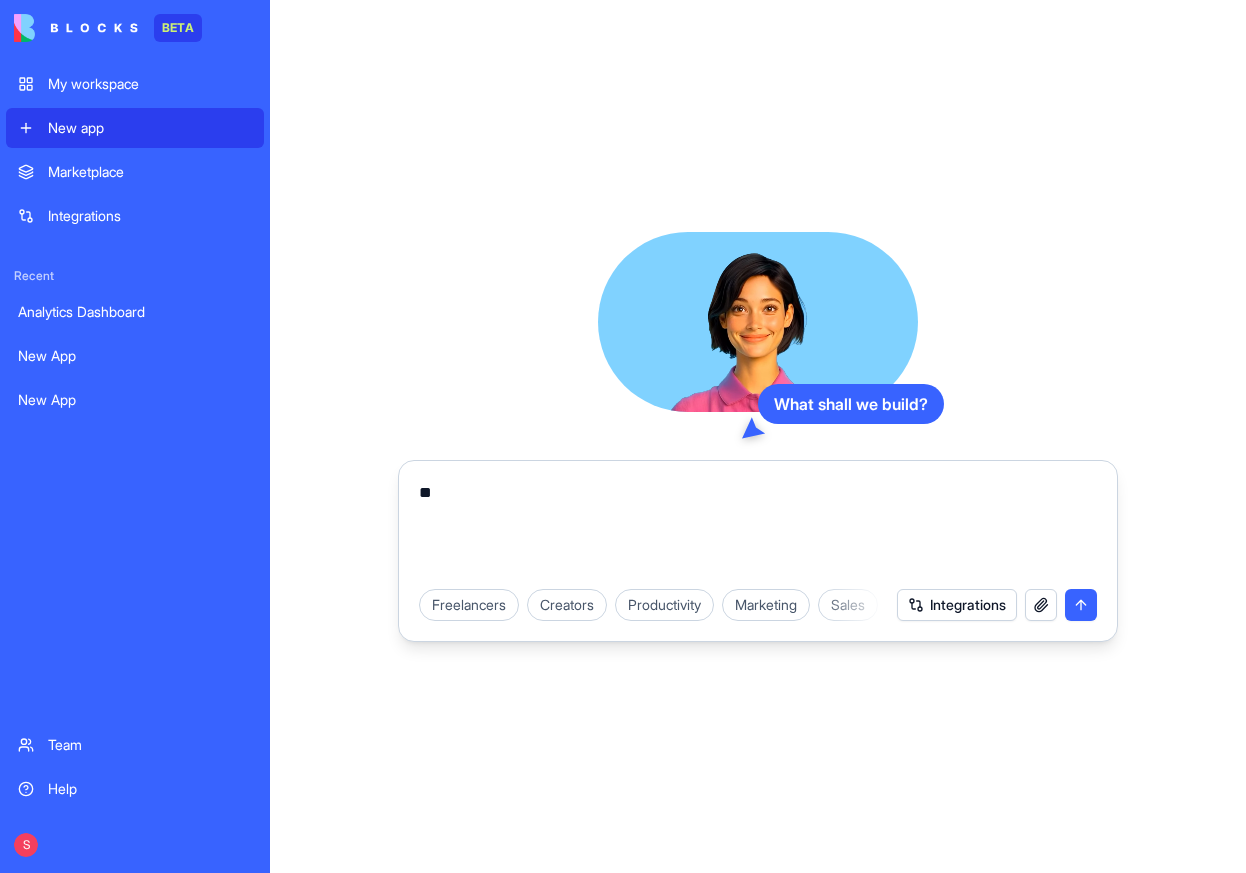 type on "*" 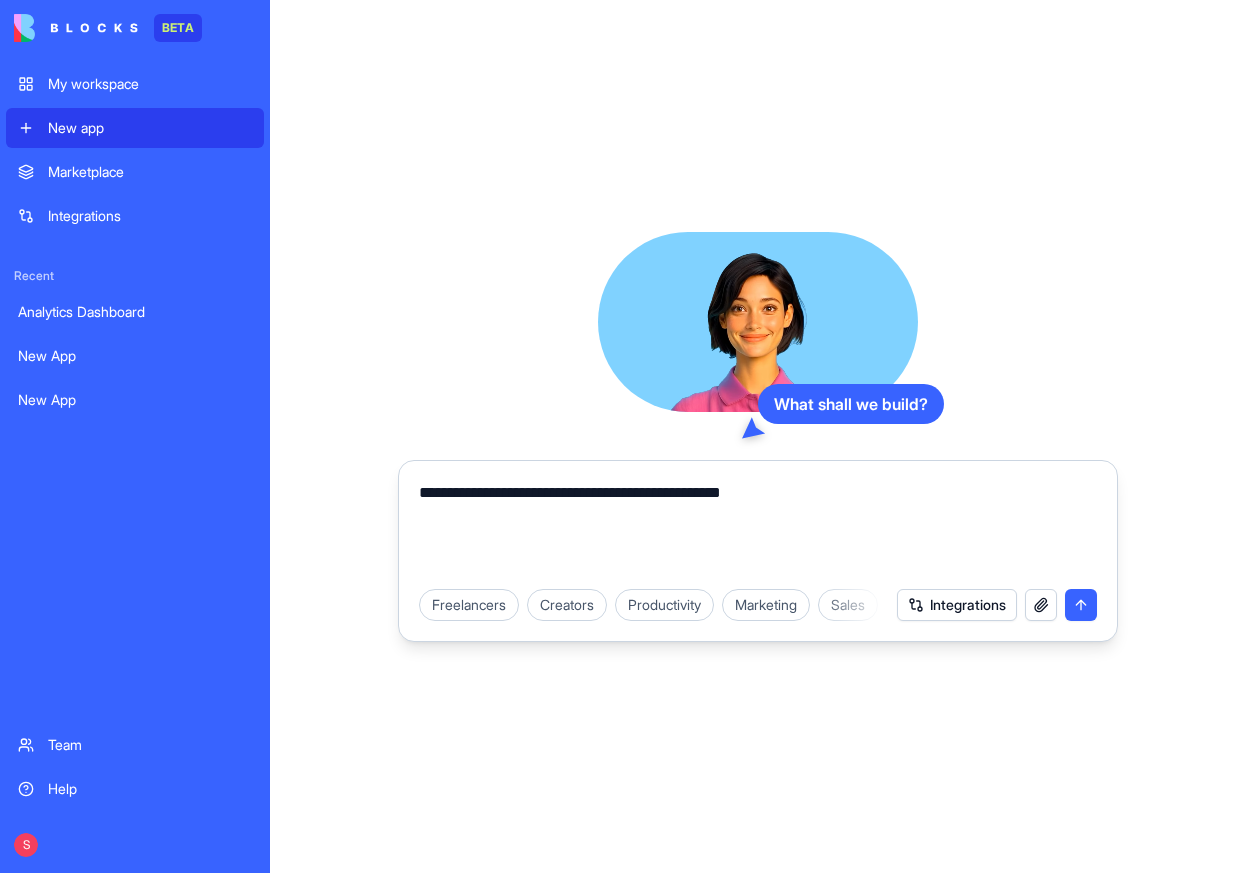 type on "**********" 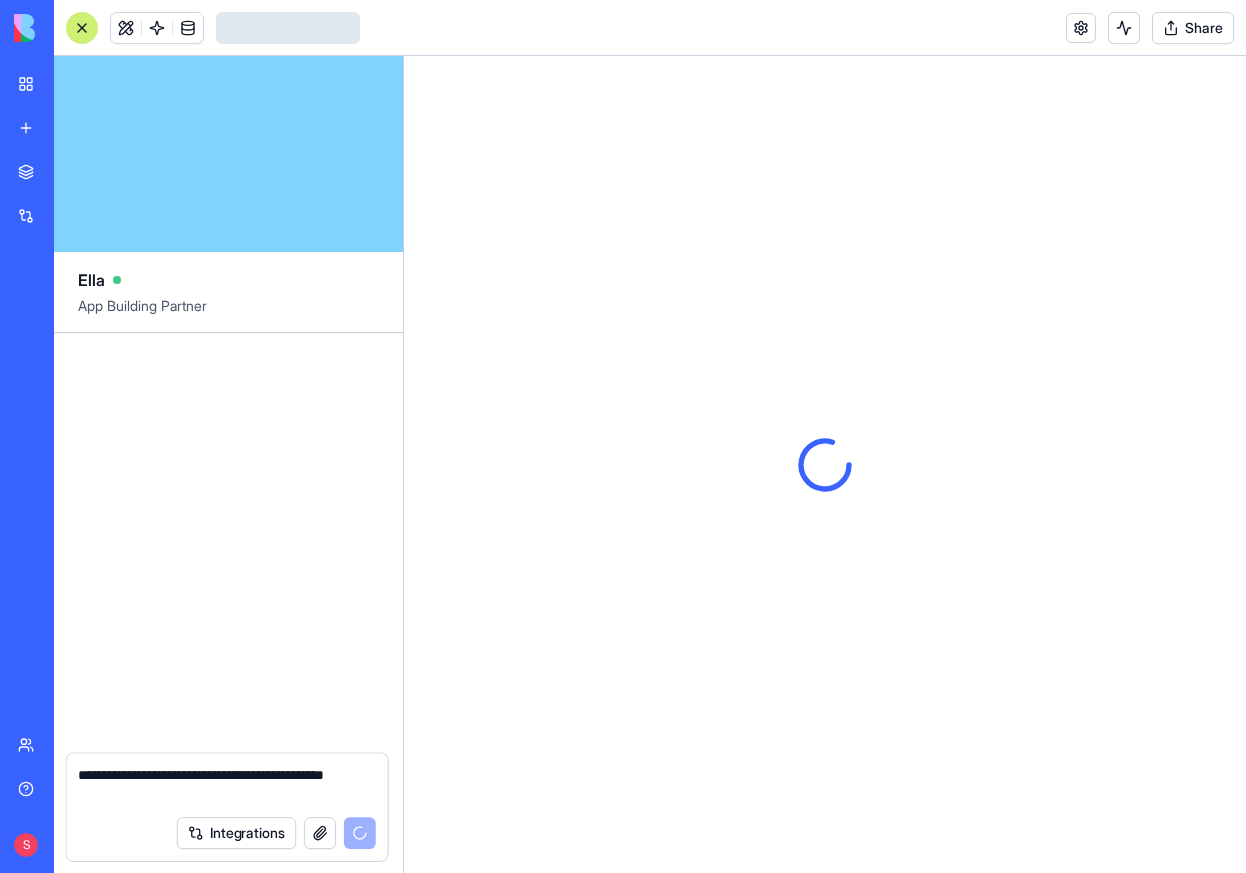 type 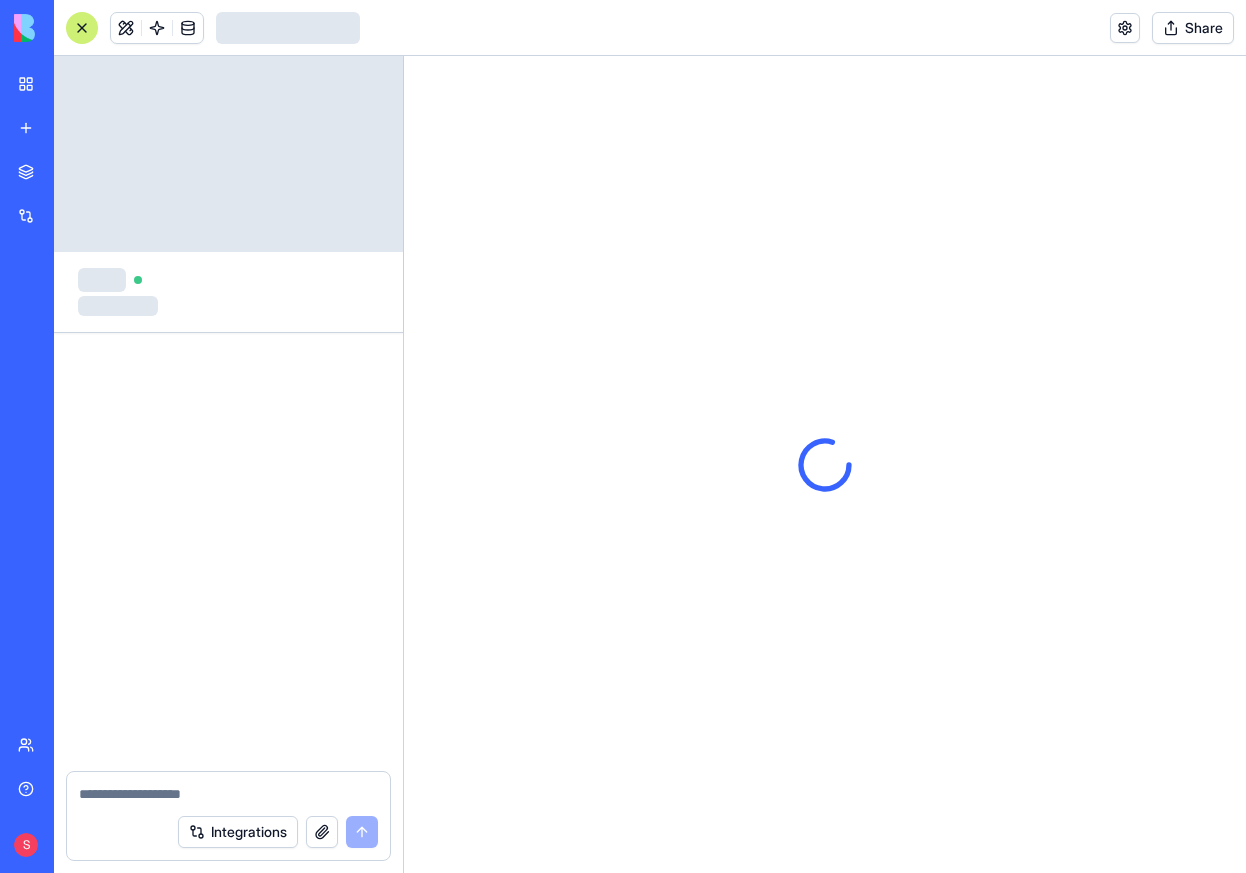 scroll, scrollTop: 0, scrollLeft: 0, axis: both 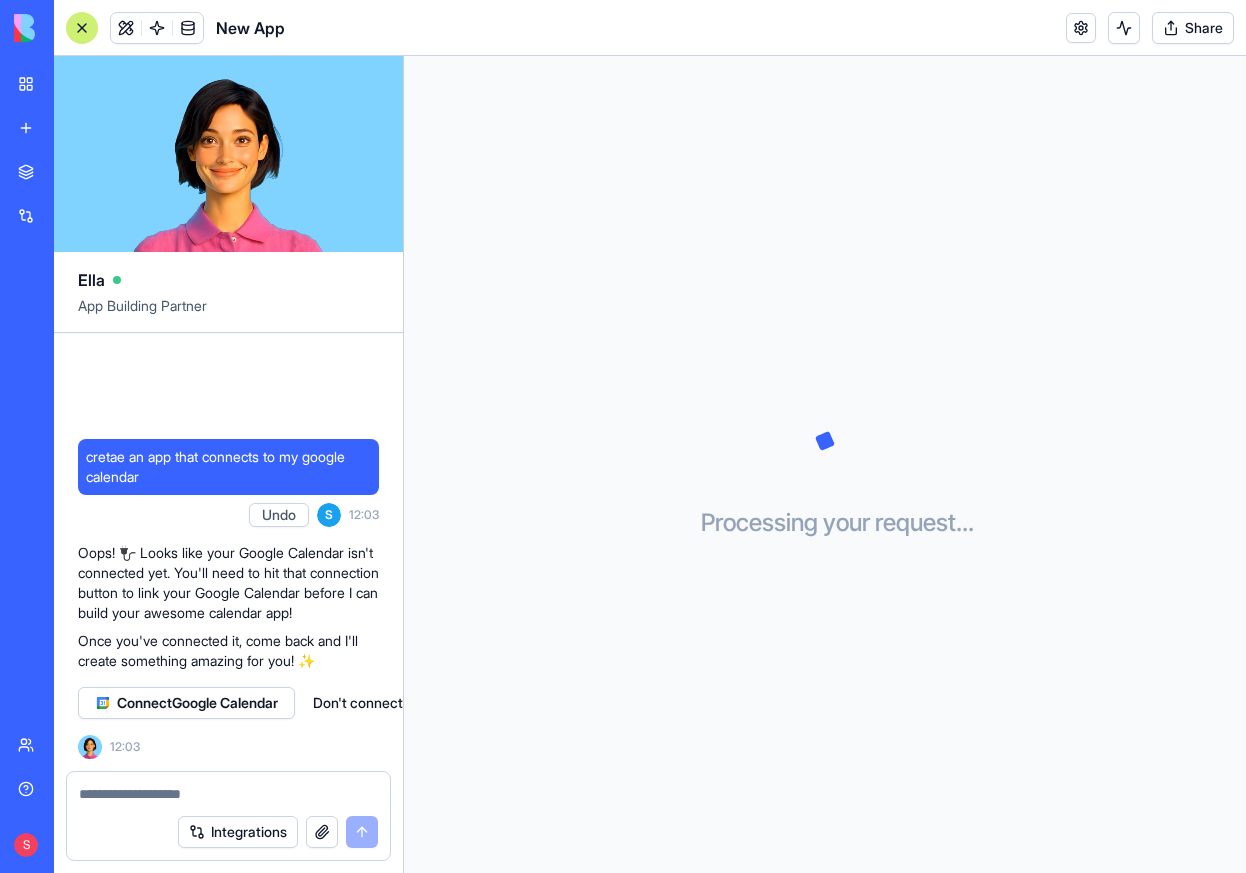 click on "Connect  Google Calendar" at bounding box center [197, 703] 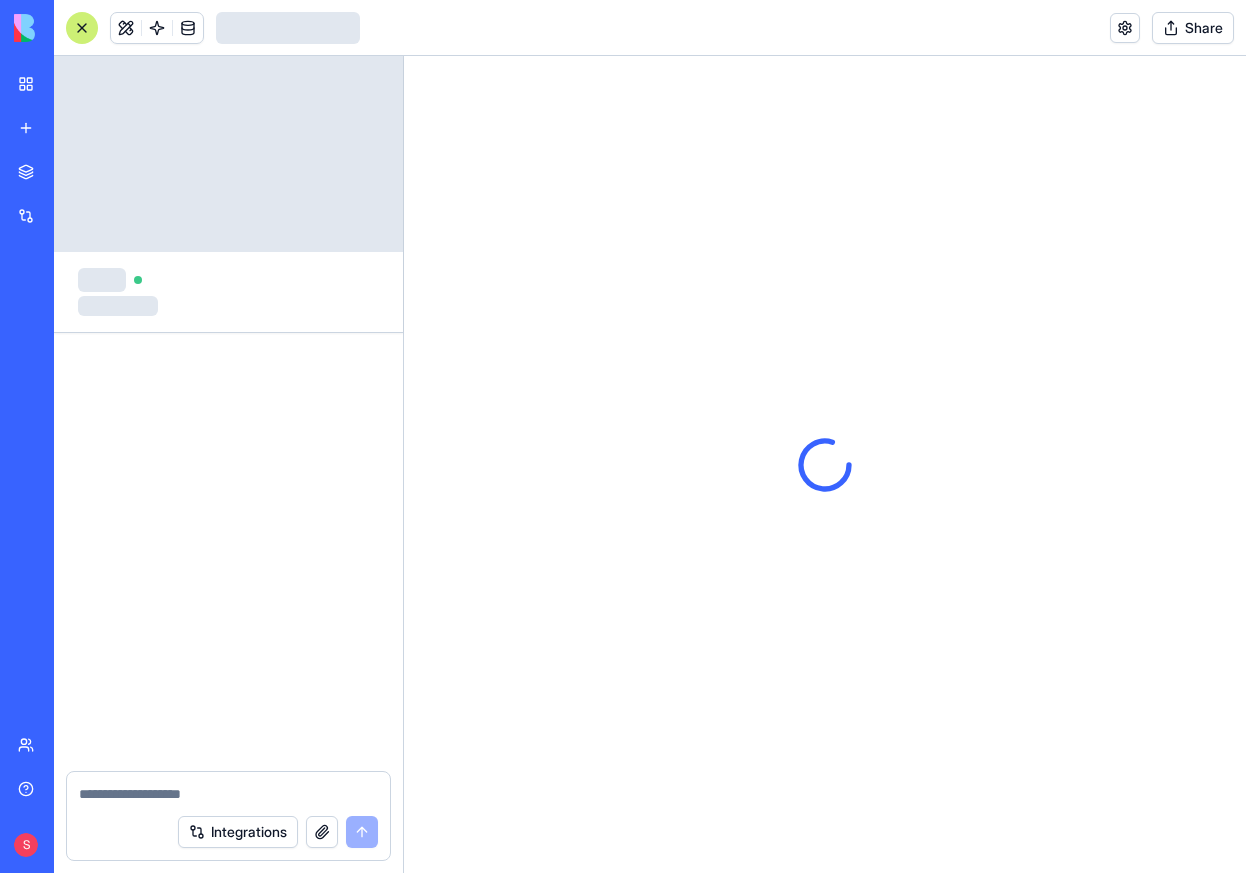 scroll, scrollTop: 0, scrollLeft: 0, axis: both 